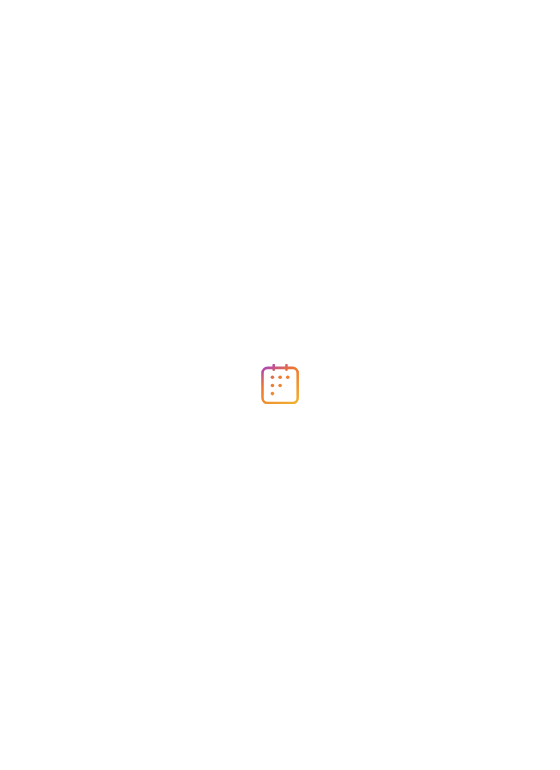 scroll, scrollTop: 0, scrollLeft: 0, axis: both 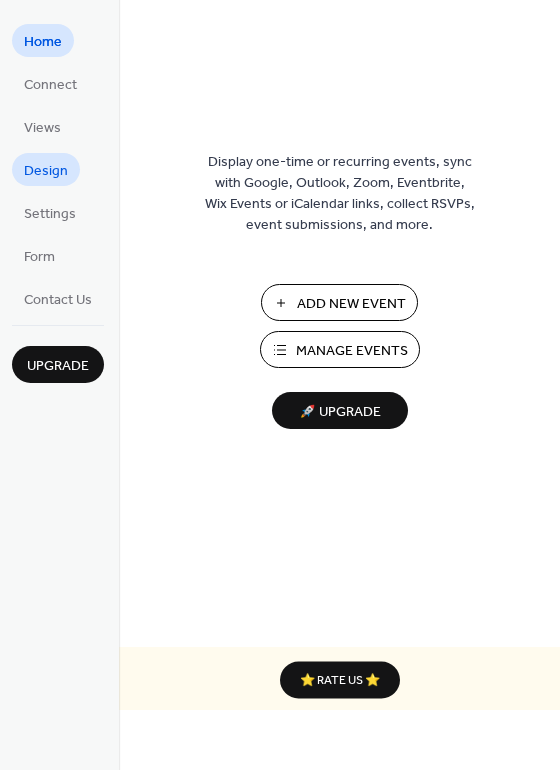click on "Design" at bounding box center [46, 171] 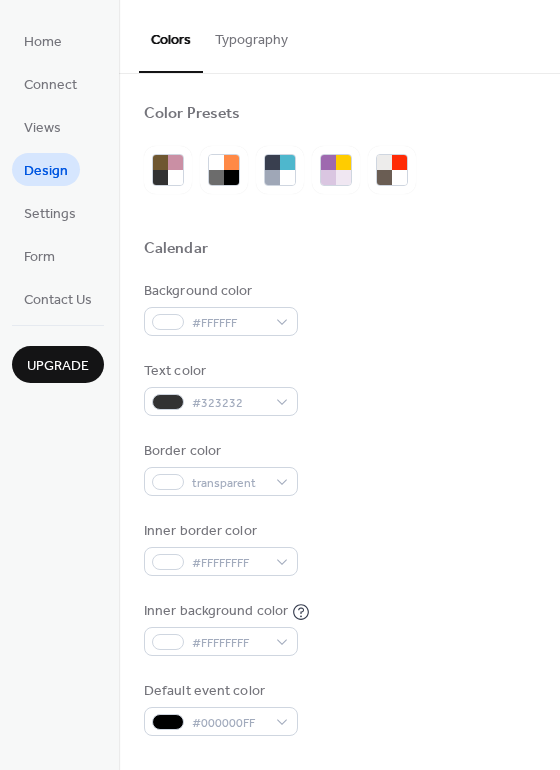click on "Typography" at bounding box center [251, 35] 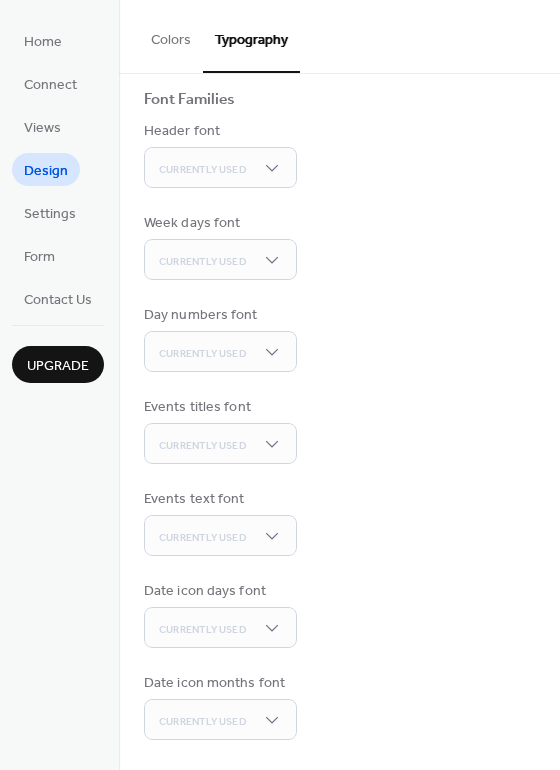 scroll, scrollTop: 0, scrollLeft: 0, axis: both 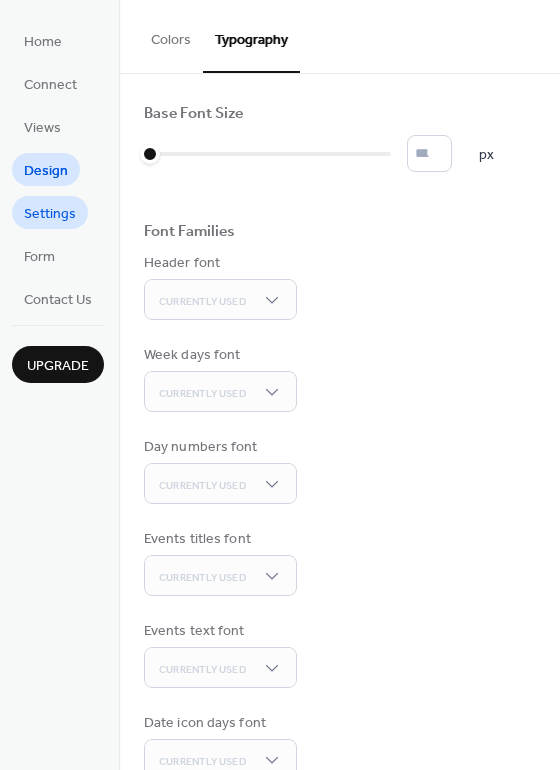 click on "Settings" at bounding box center [50, 212] 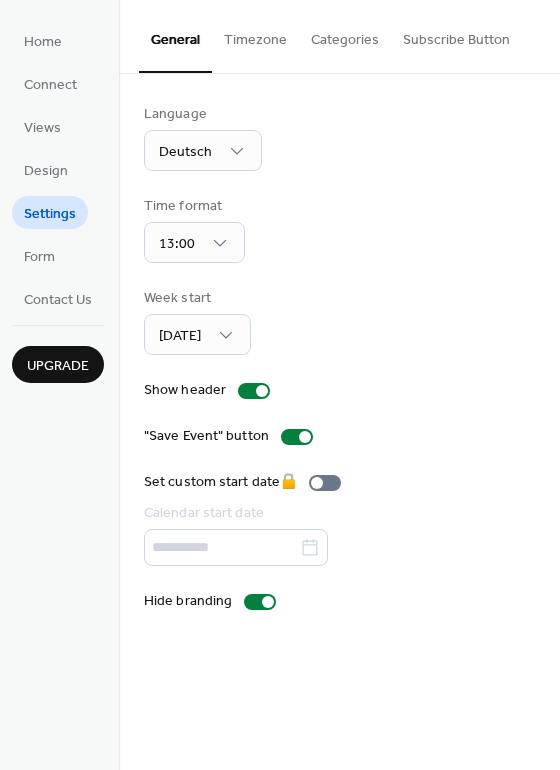 click on "Timezone" at bounding box center [255, 35] 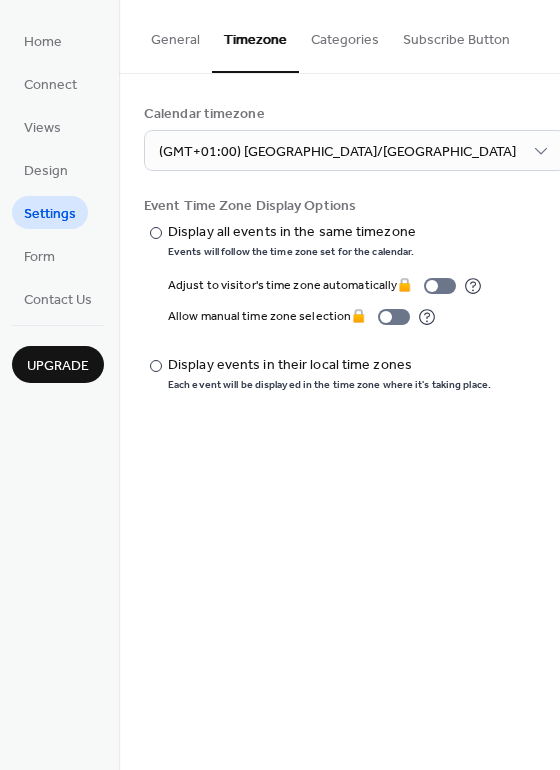 click on "Categories" at bounding box center (345, 35) 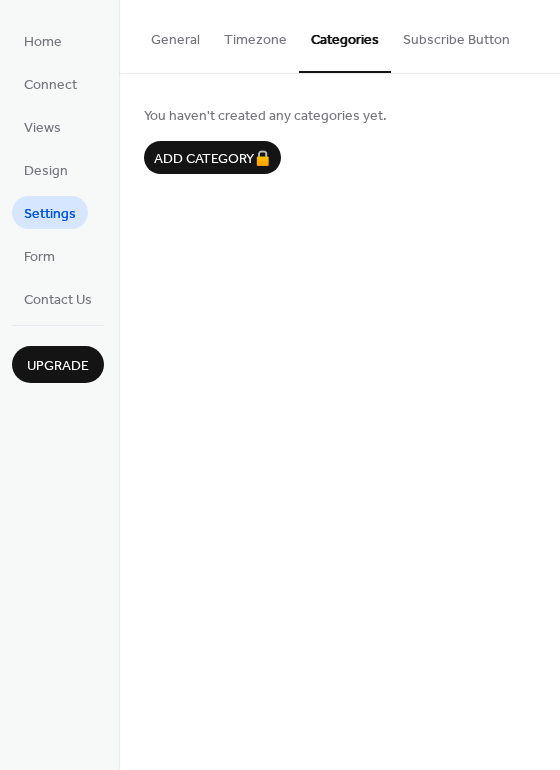 click on "Subscribe Button" at bounding box center [456, 35] 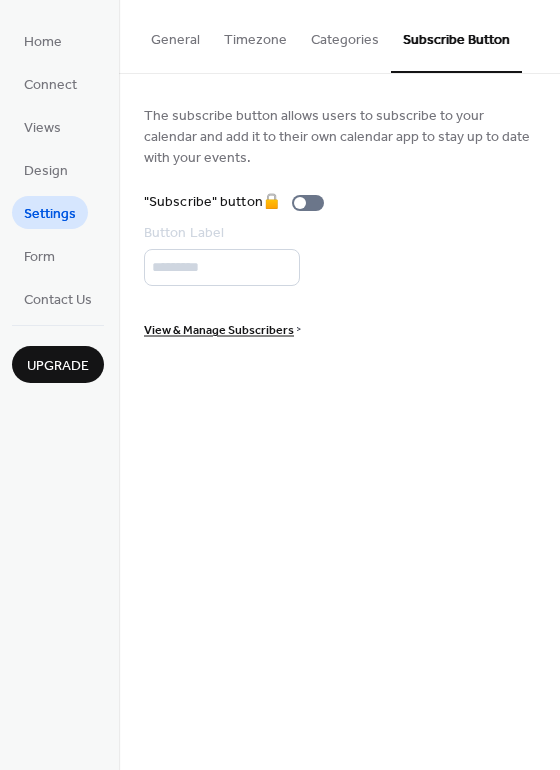 click on "General" at bounding box center [175, 35] 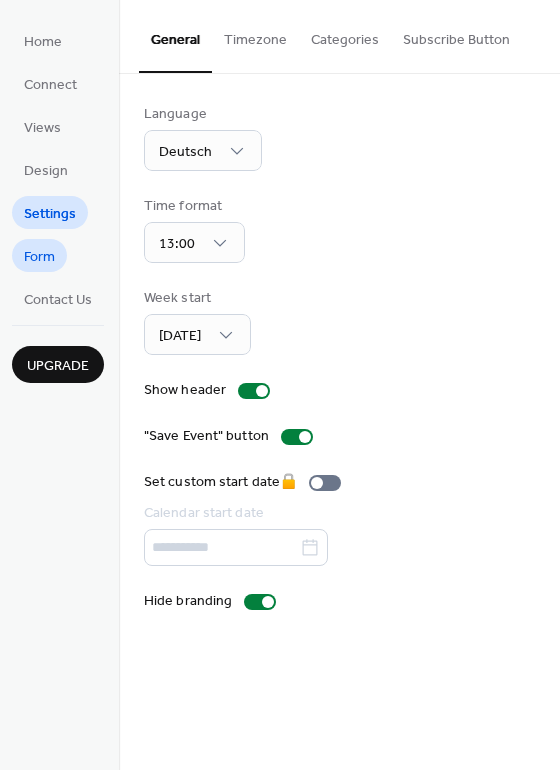 click on "Form" at bounding box center (39, 255) 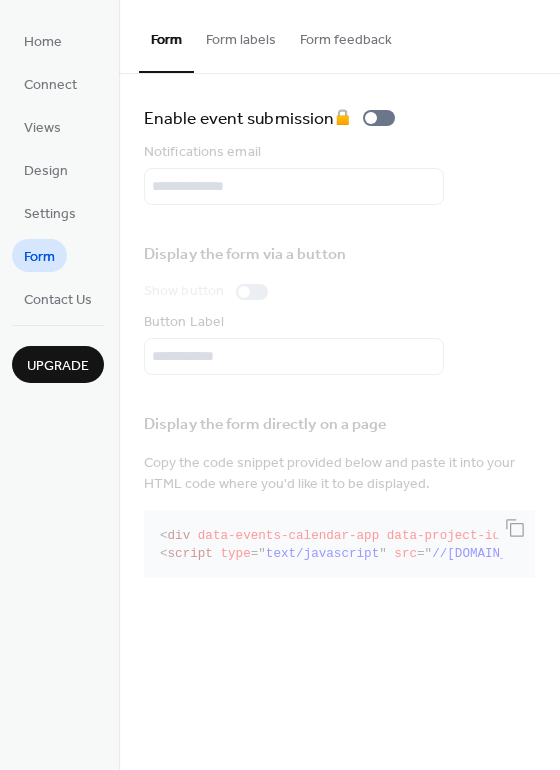 click on "Form labels" at bounding box center (241, 35) 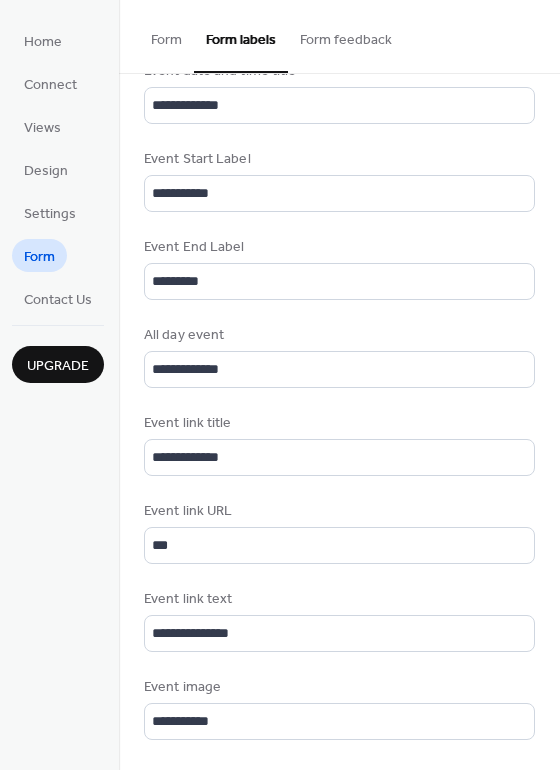 scroll, scrollTop: 946, scrollLeft: 0, axis: vertical 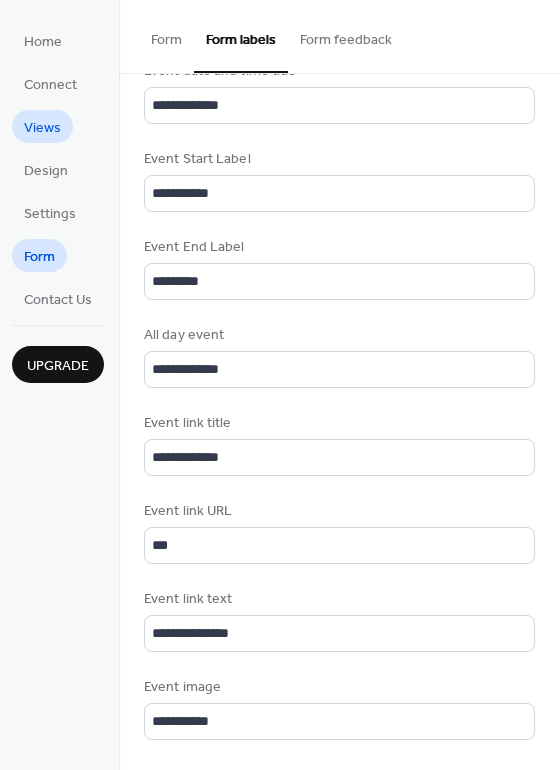 click on "Views" at bounding box center [42, 128] 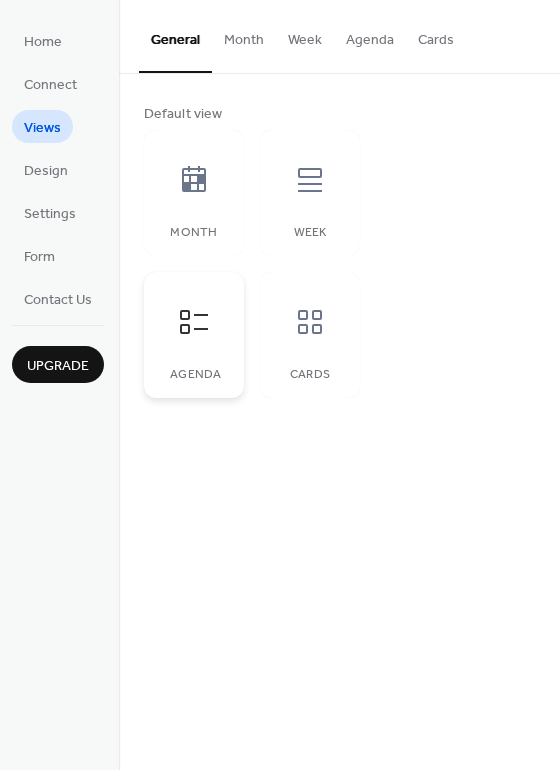 click at bounding box center (194, 322) 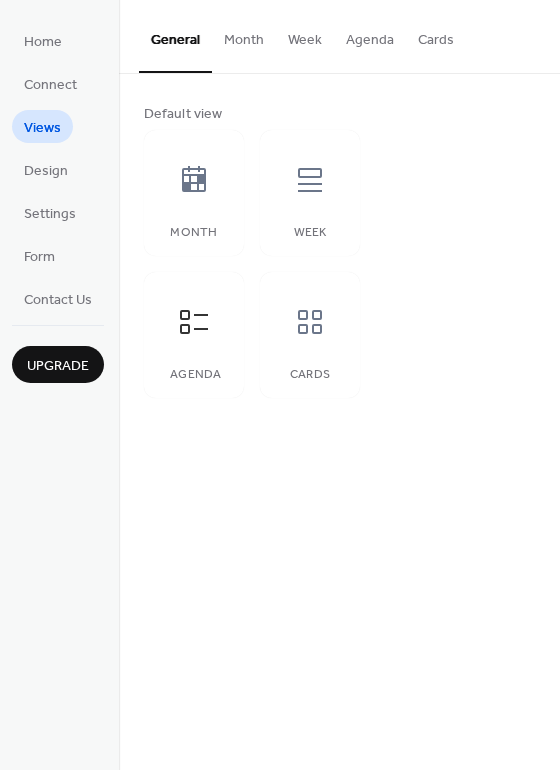 click on "Month" at bounding box center (244, 35) 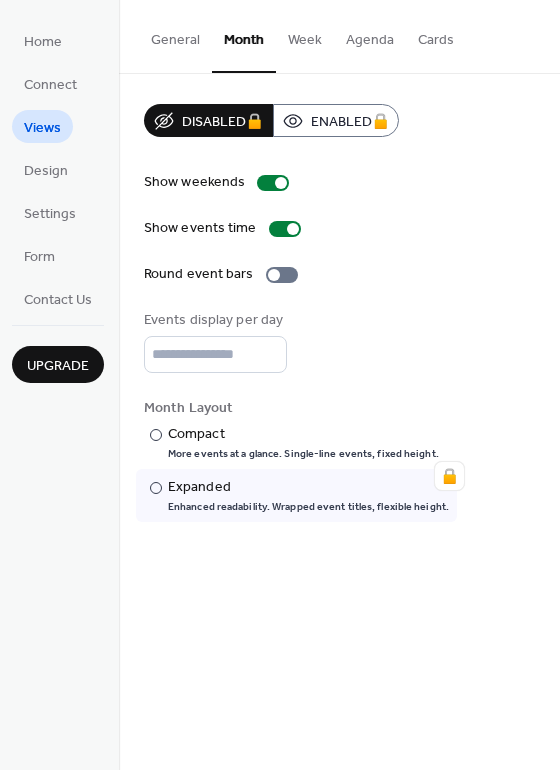 click on "Week" at bounding box center (305, 35) 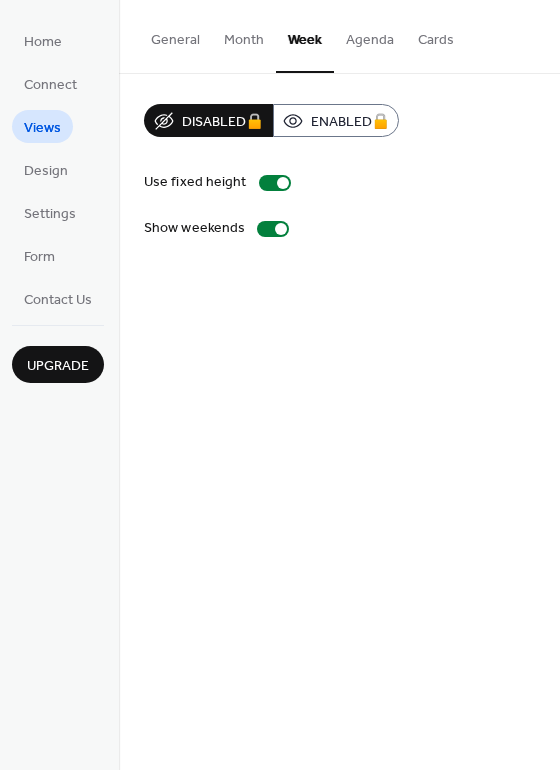 click on "General" at bounding box center [175, 35] 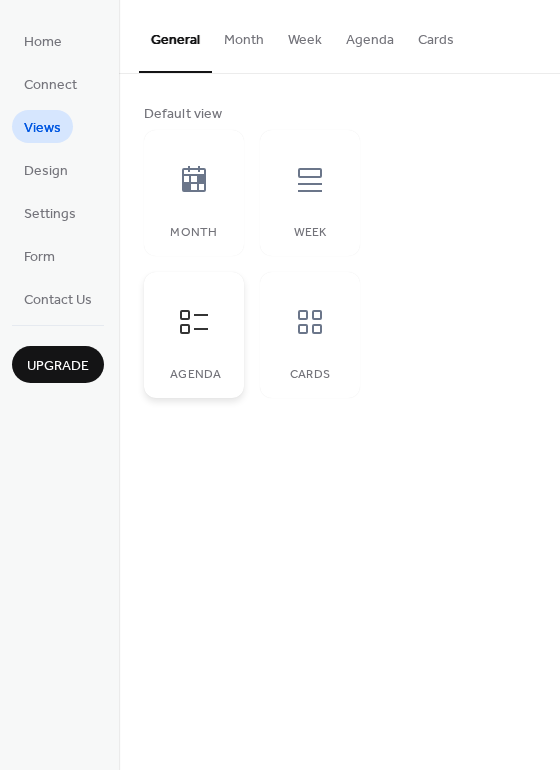 click 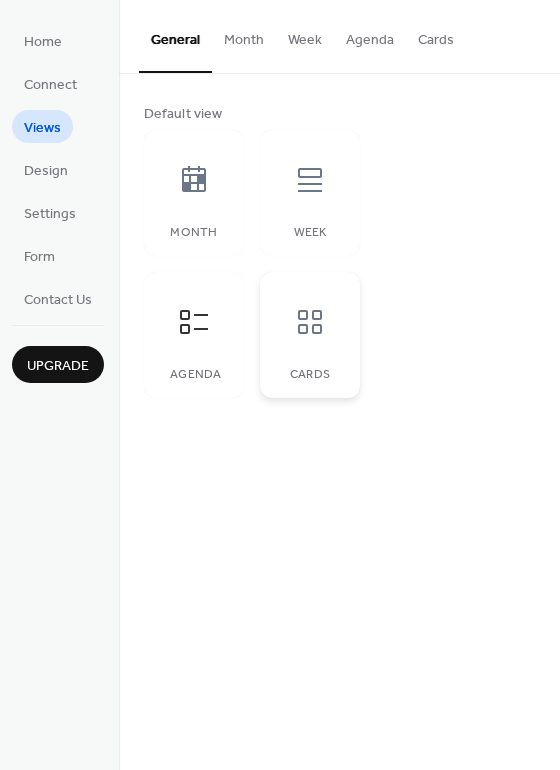 click 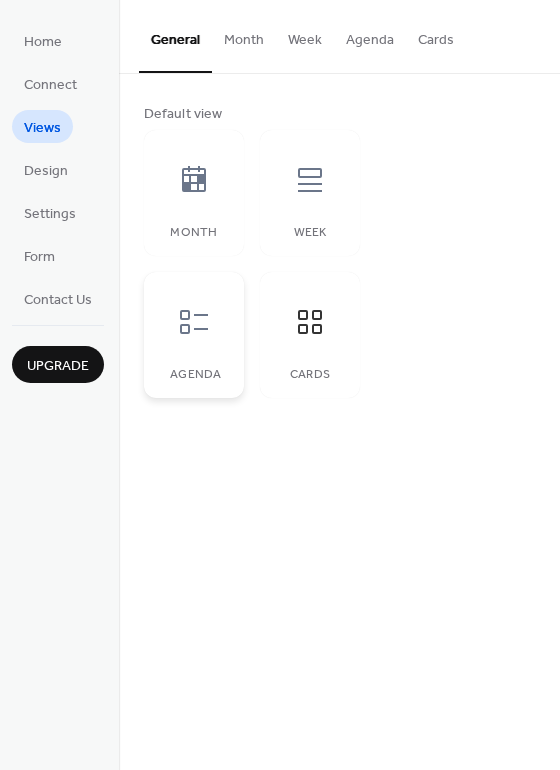 click 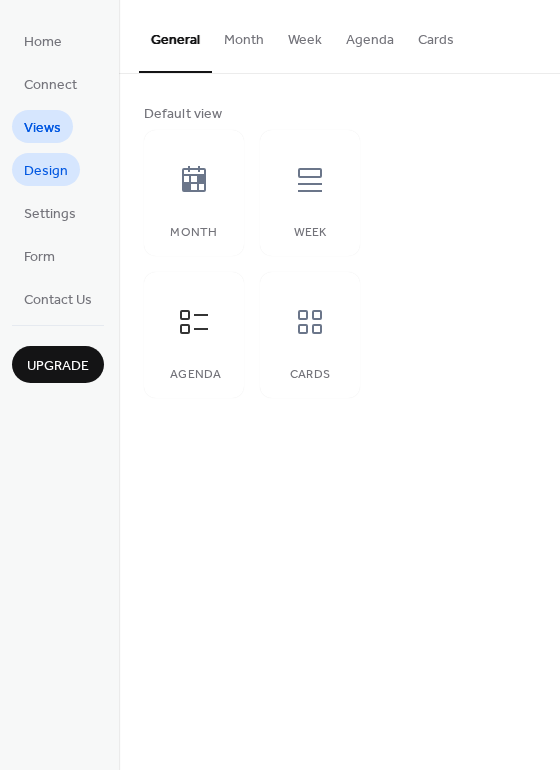 click on "Design" at bounding box center (46, 171) 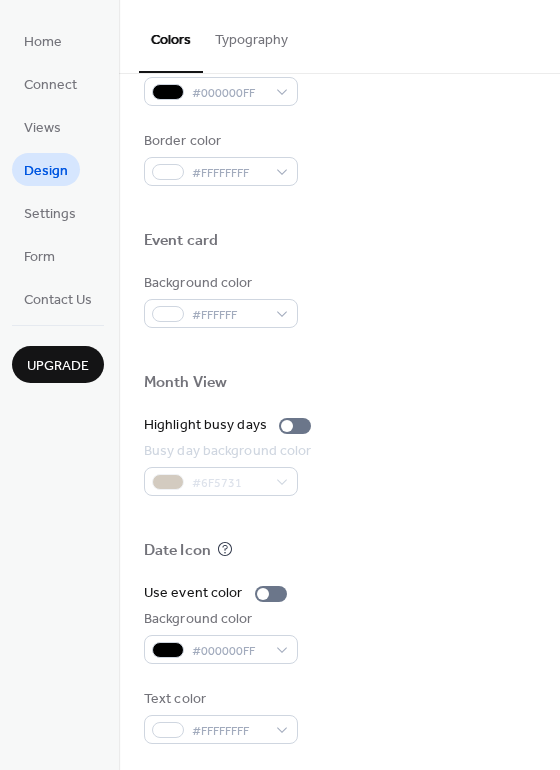 scroll, scrollTop: 856, scrollLeft: 0, axis: vertical 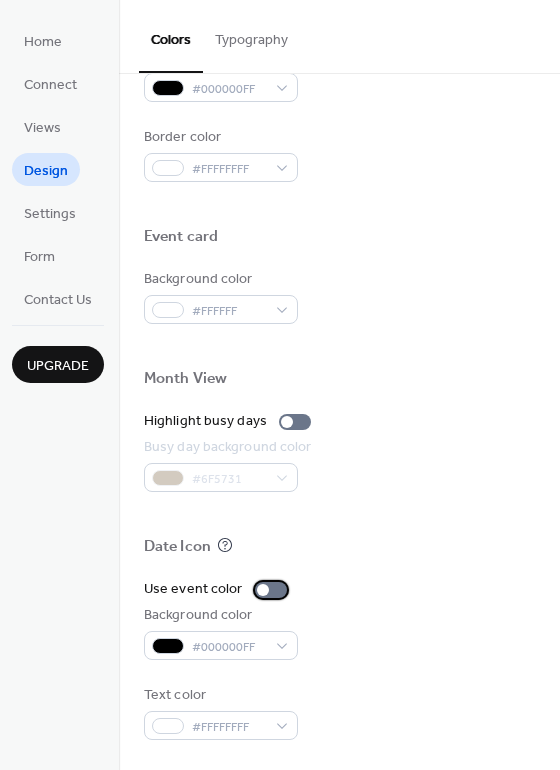 click at bounding box center (271, 590) 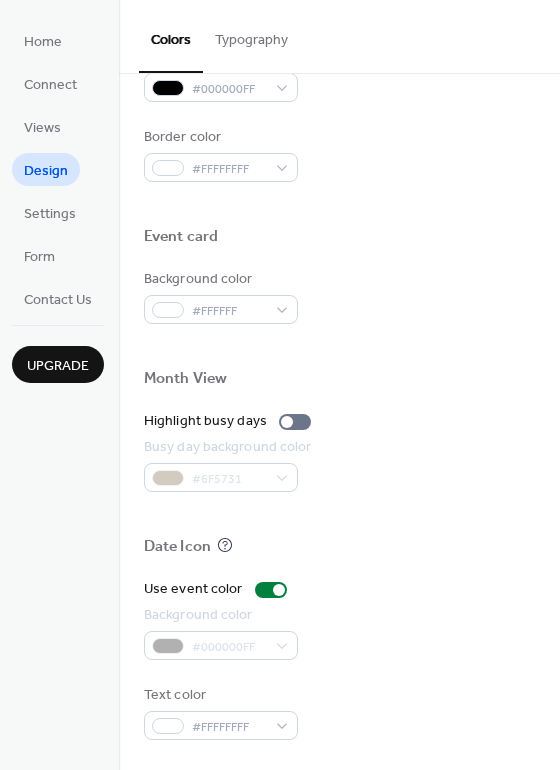 click on "Typography" at bounding box center (251, 35) 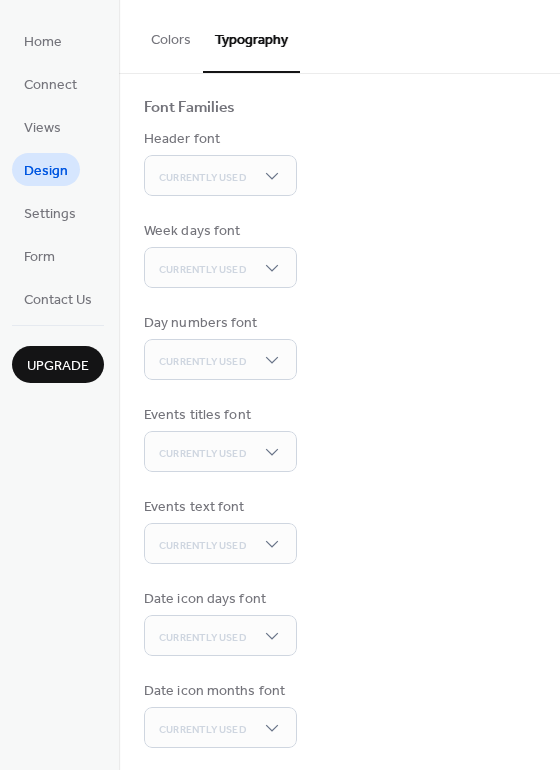 scroll, scrollTop: 139, scrollLeft: 0, axis: vertical 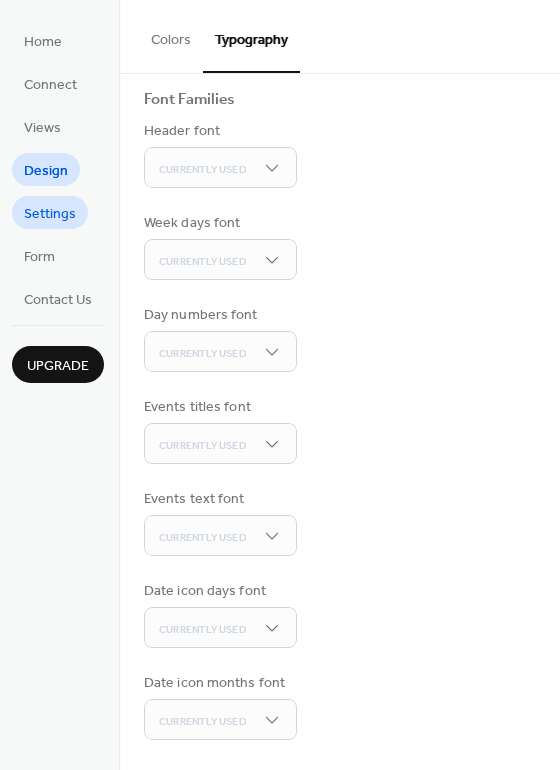 click on "Settings" at bounding box center [50, 214] 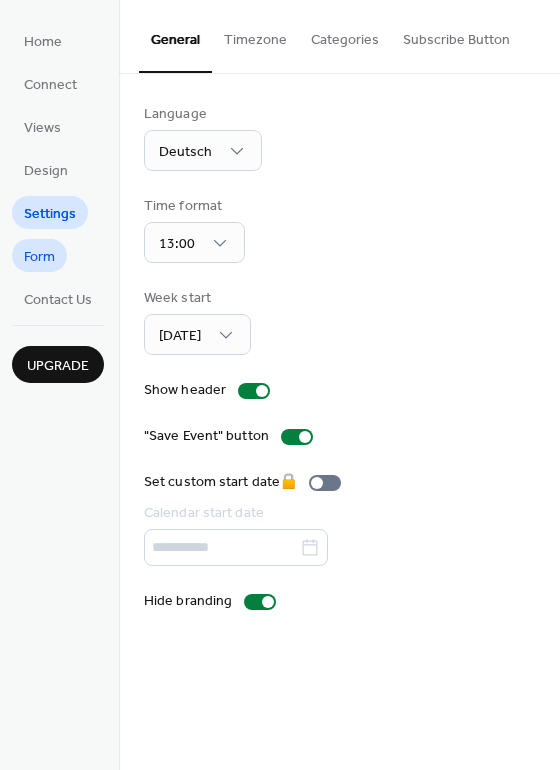 click on "Form" at bounding box center (39, 255) 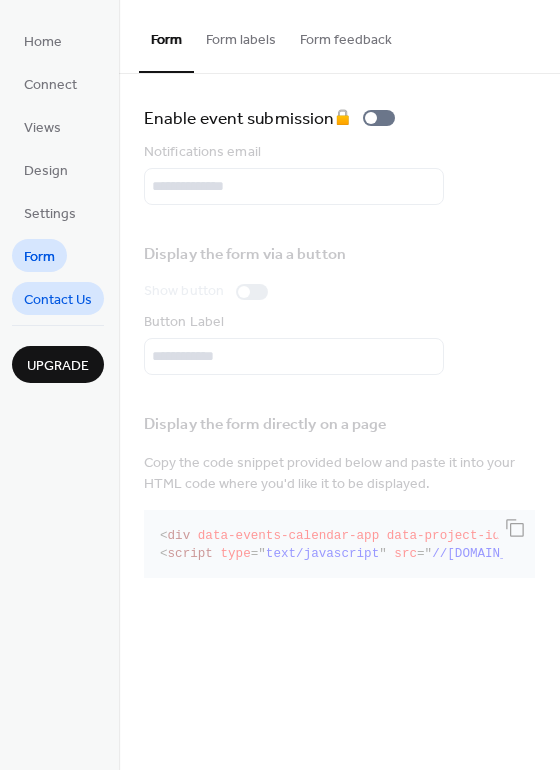 click on "Contact Us" at bounding box center (58, 300) 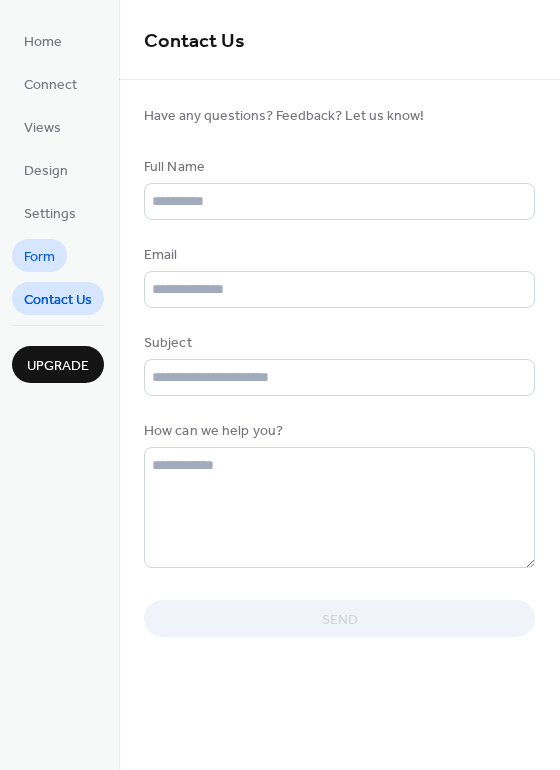 click on "Form" at bounding box center [39, 257] 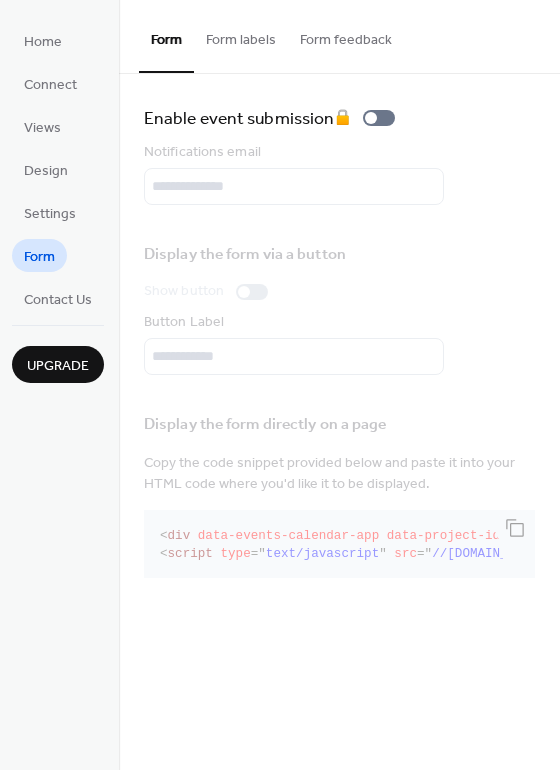 click on "Form labels" at bounding box center [241, 35] 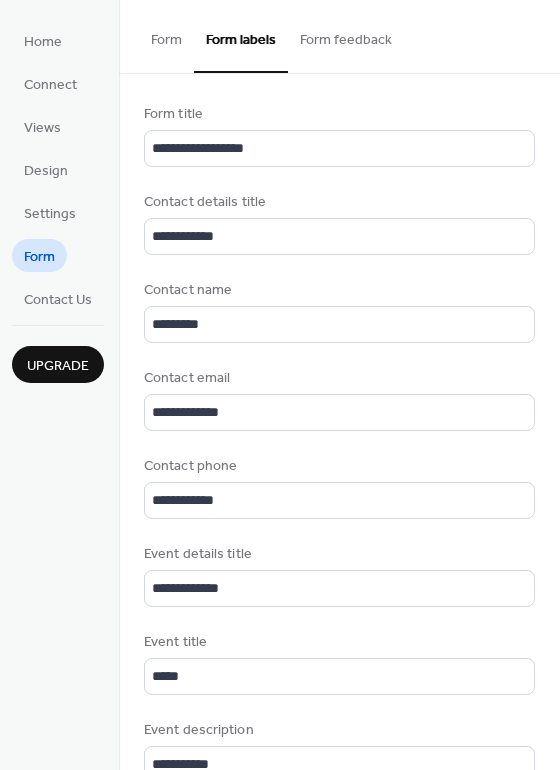 click on "Form feedback" at bounding box center [346, 35] 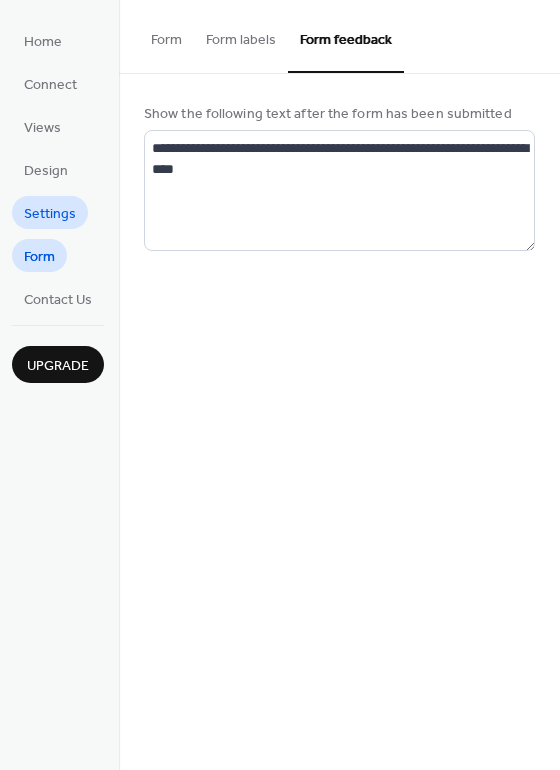 click on "Settings" at bounding box center [50, 214] 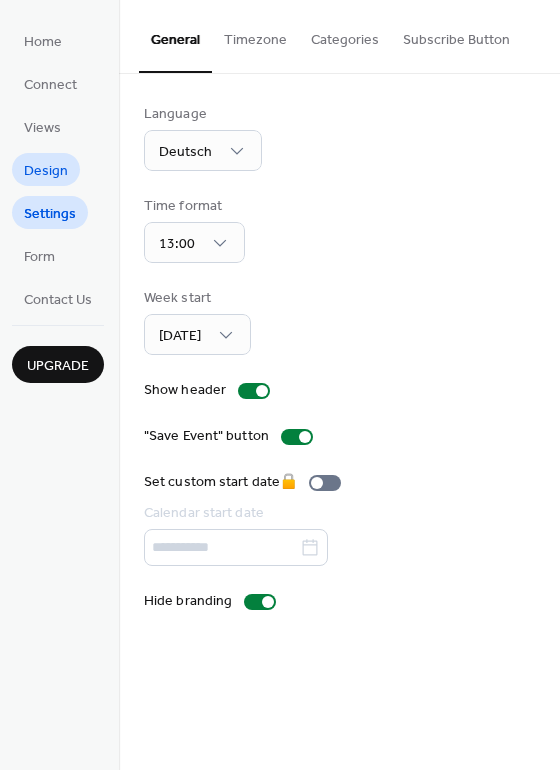click on "Design" at bounding box center (46, 171) 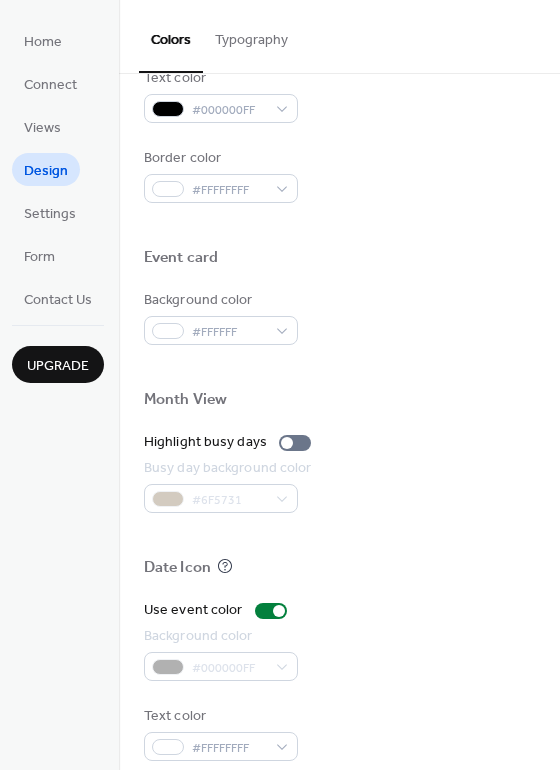 scroll, scrollTop: 856, scrollLeft: 0, axis: vertical 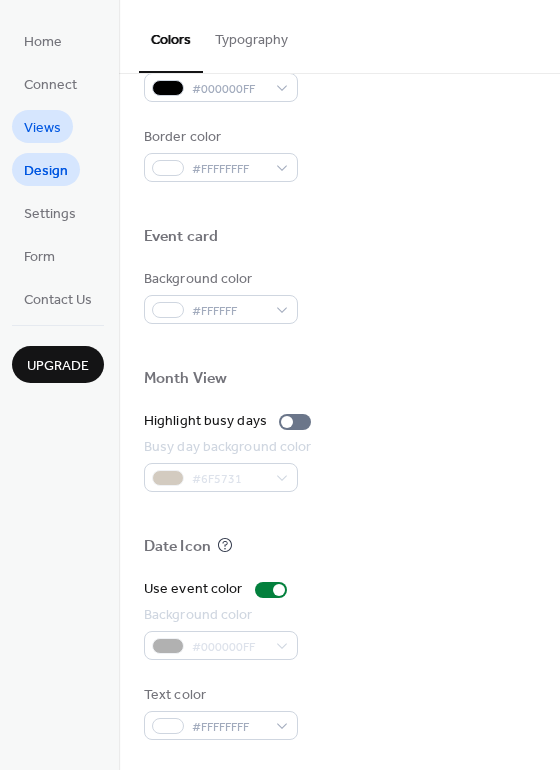 click on "Views" at bounding box center (42, 128) 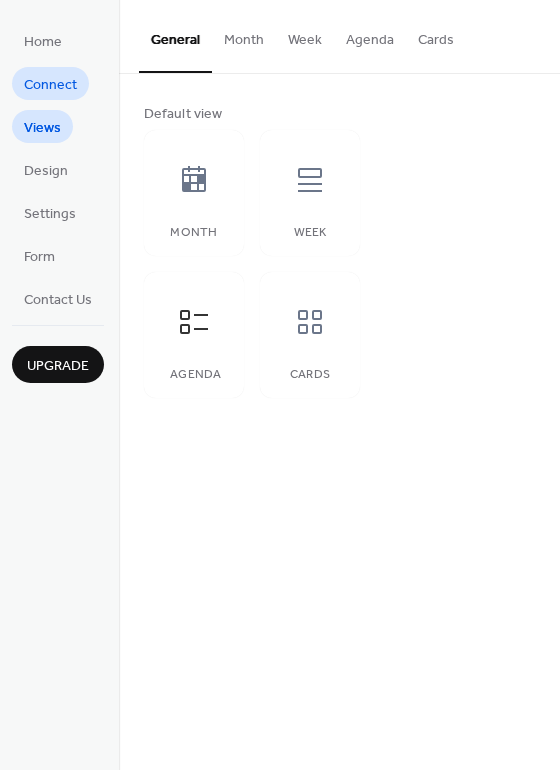 click on "Connect" at bounding box center [50, 85] 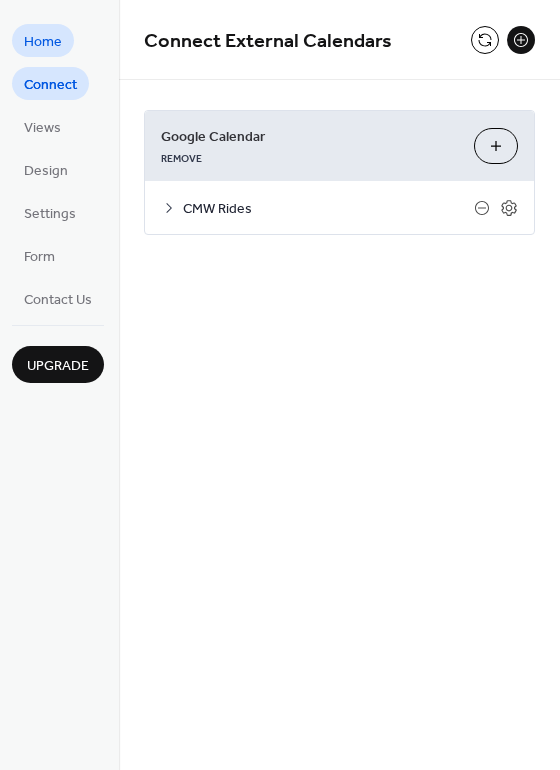 click on "Home" at bounding box center [43, 42] 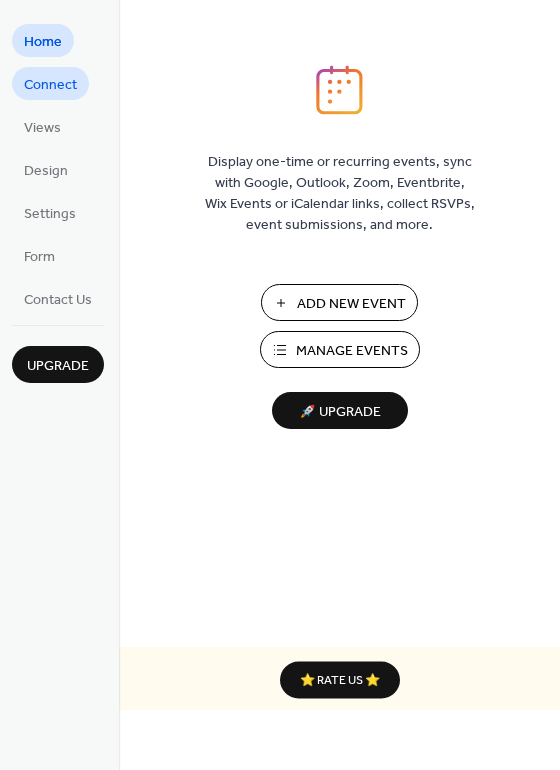 click on "Connect" at bounding box center [50, 85] 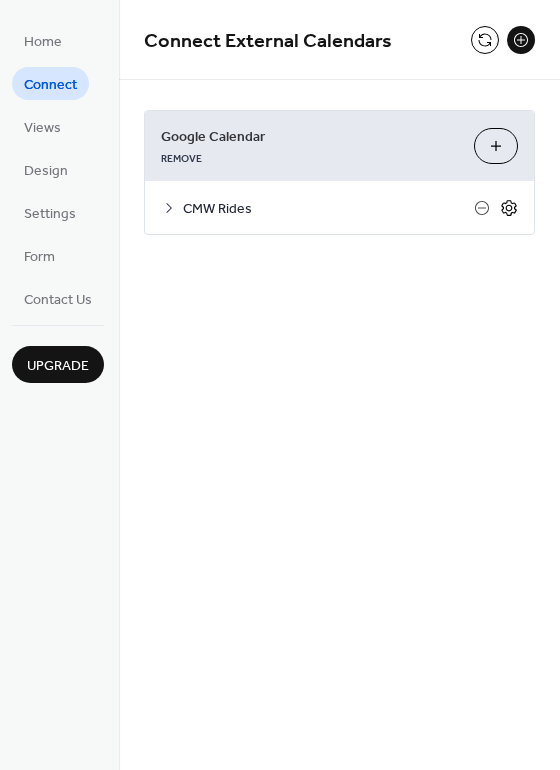 click 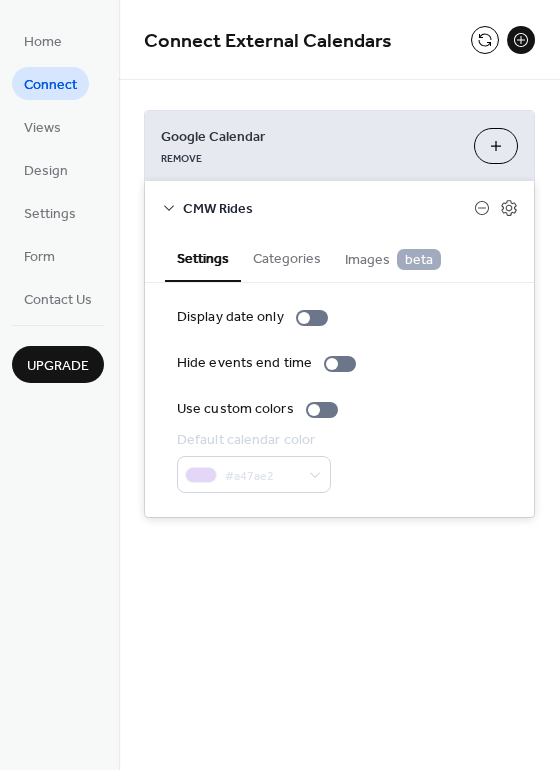 click on "Home Connect Views Design Settings Form Contact Us" at bounding box center [58, 169] 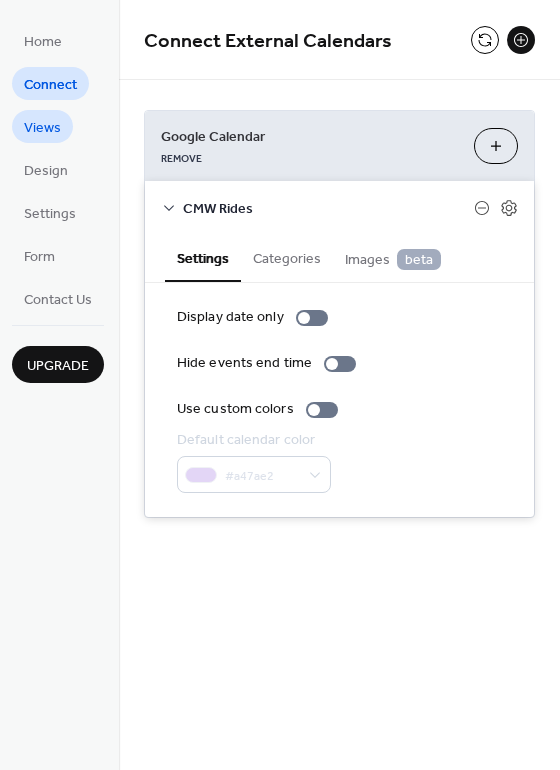 click on "Views" at bounding box center [42, 128] 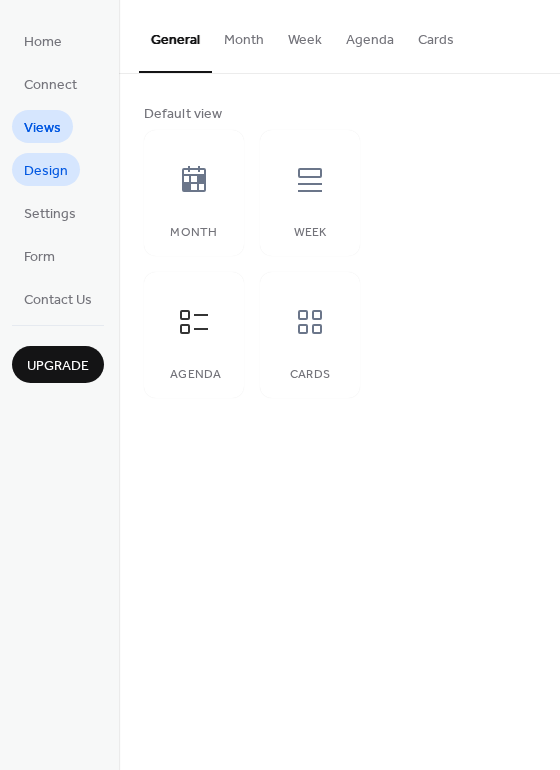 click on "Design" at bounding box center [46, 171] 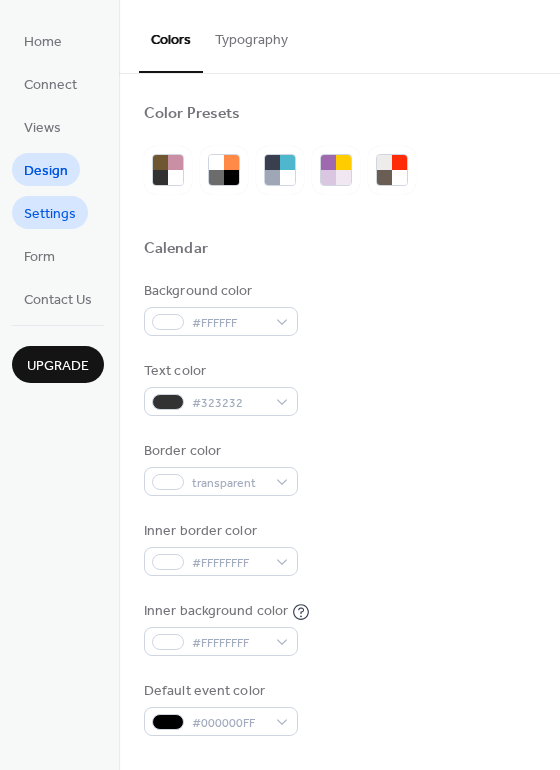 click on "Settings" at bounding box center (50, 214) 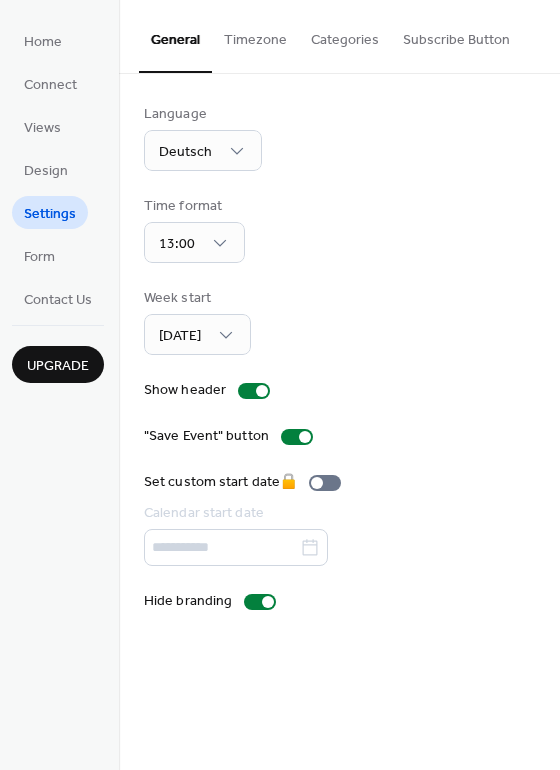click on "Timezone" at bounding box center (255, 35) 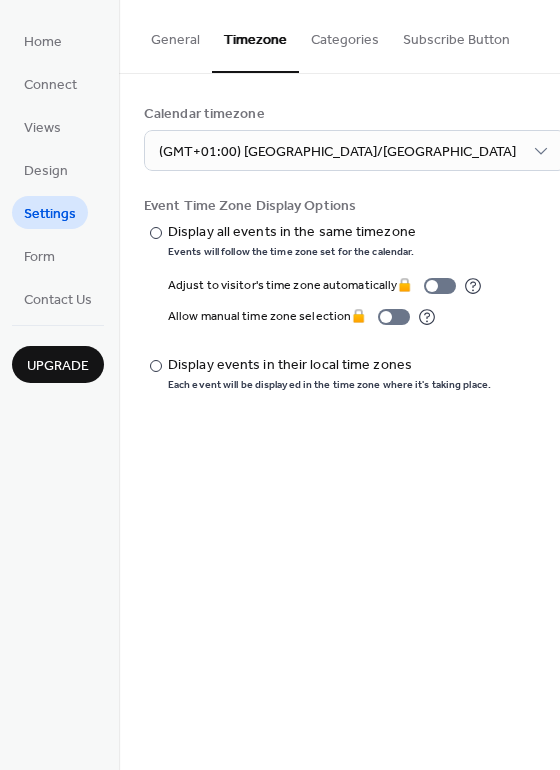 click on "Categories" at bounding box center (345, 35) 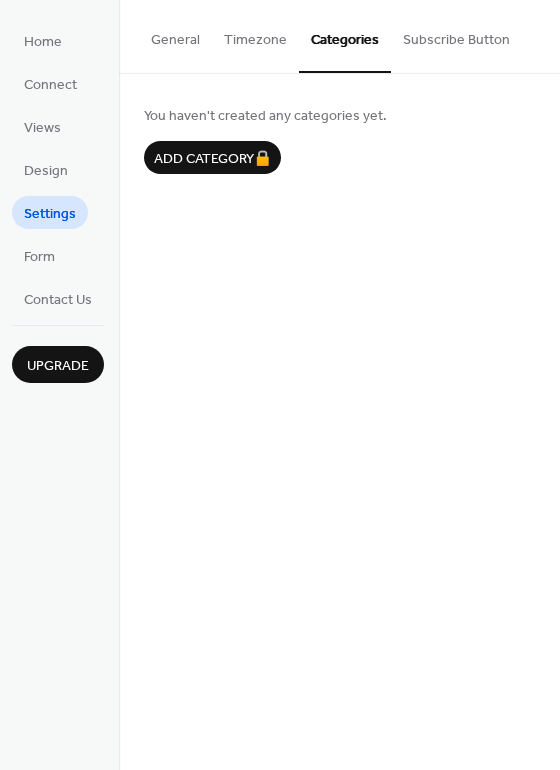 click on "Subscribe Button" at bounding box center [456, 35] 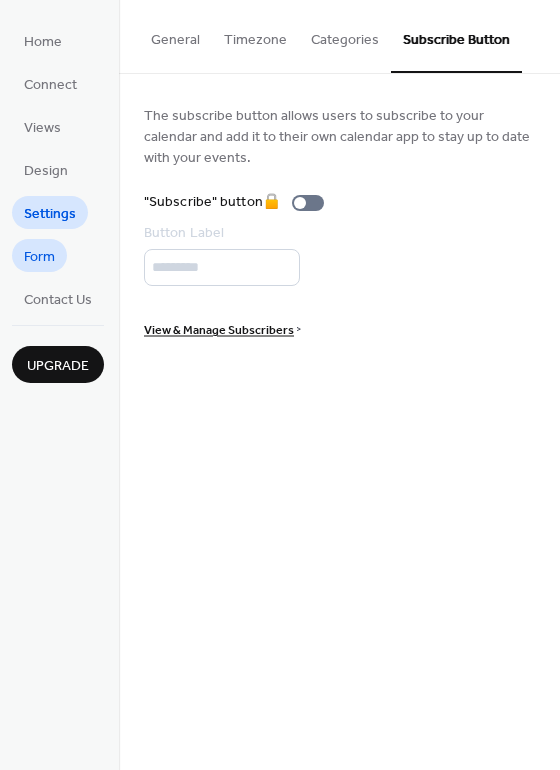 click on "Form" at bounding box center (39, 257) 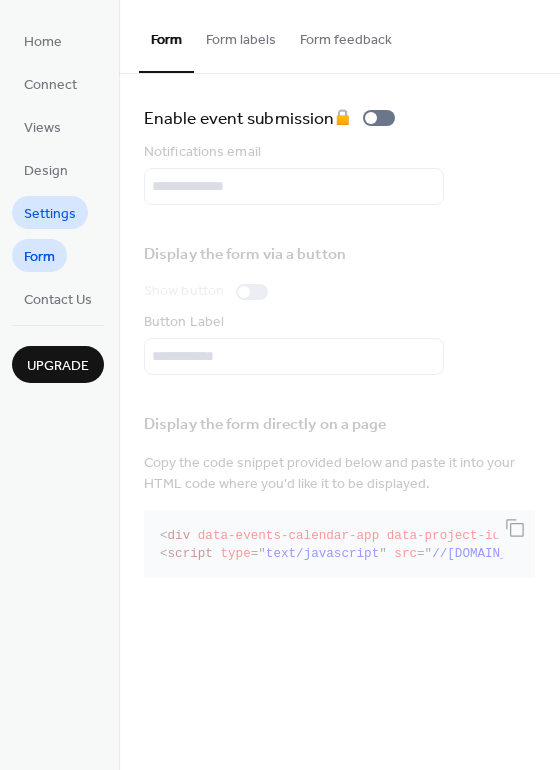click on "Settings" at bounding box center [50, 212] 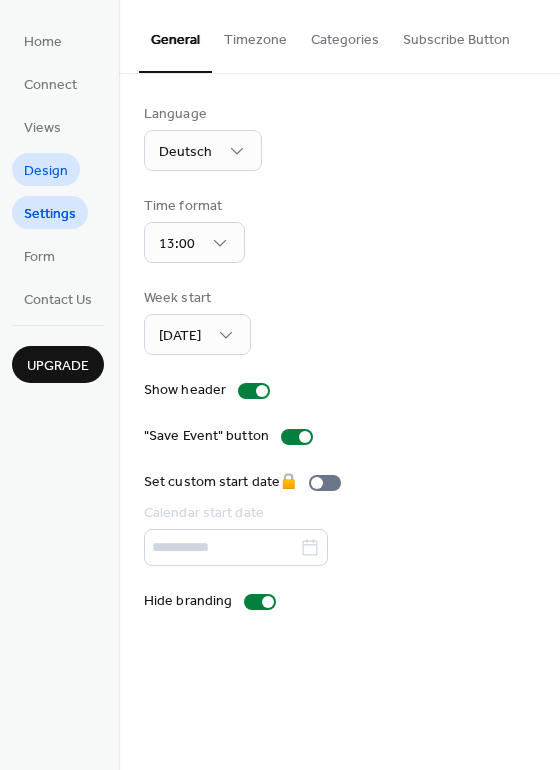 click on "Design" at bounding box center (46, 171) 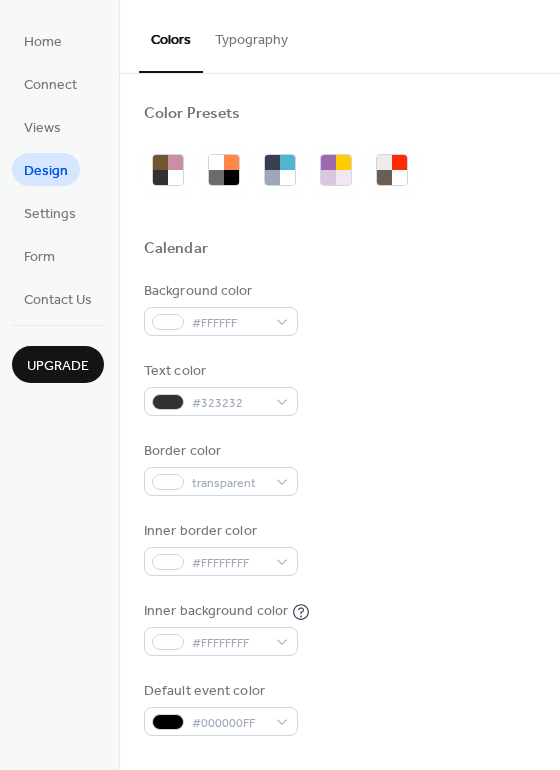 scroll, scrollTop: 39, scrollLeft: 0, axis: vertical 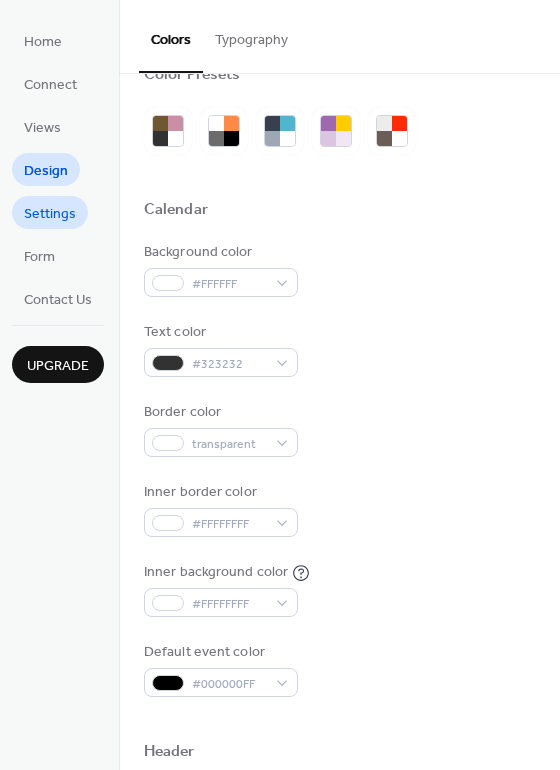 click on "Settings" at bounding box center (50, 214) 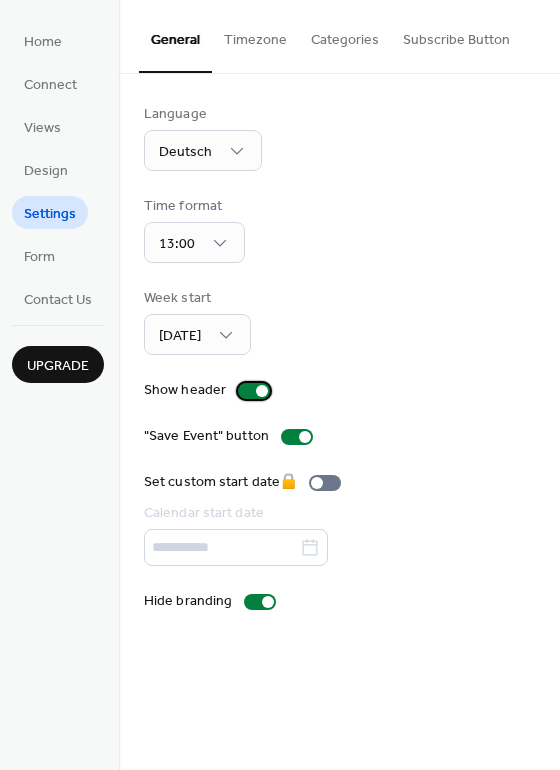 click at bounding box center [254, 391] 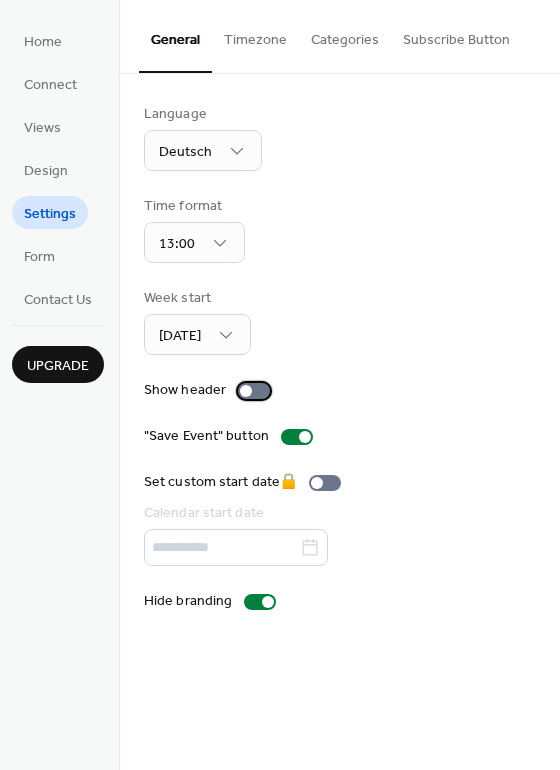 click at bounding box center [254, 391] 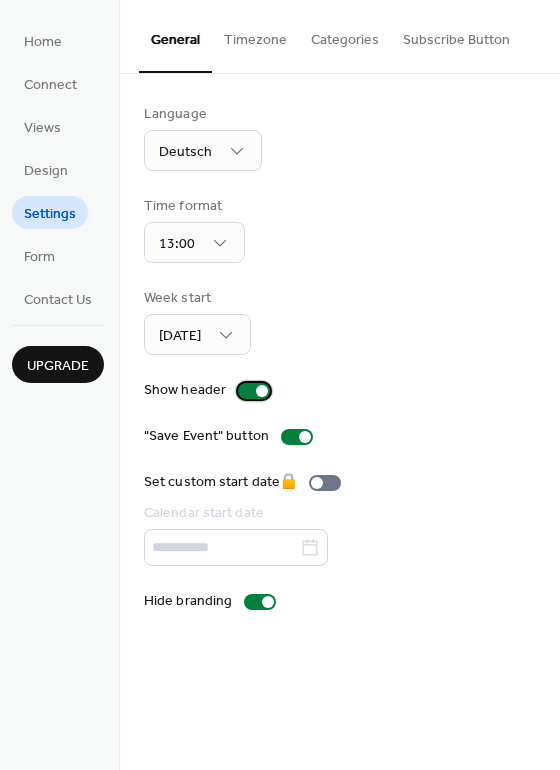 click at bounding box center [254, 391] 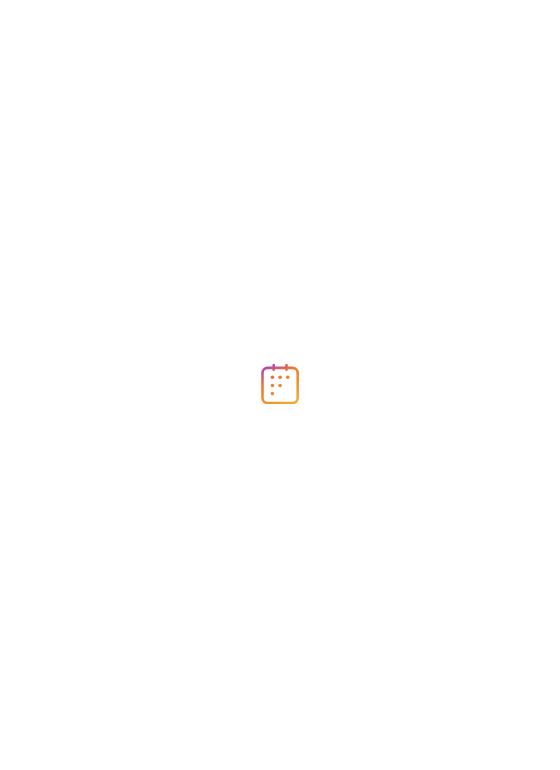 scroll, scrollTop: 0, scrollLeft: 0, axis: both 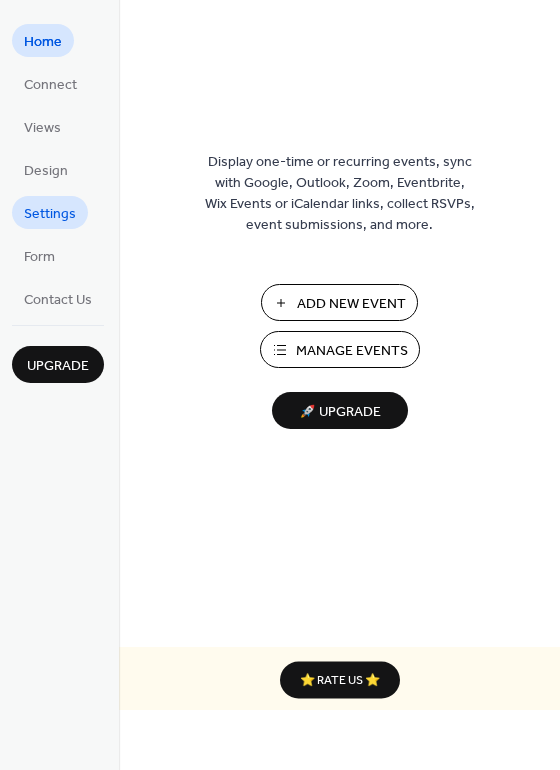 click on "Settings" at bounding box center [50, 214] 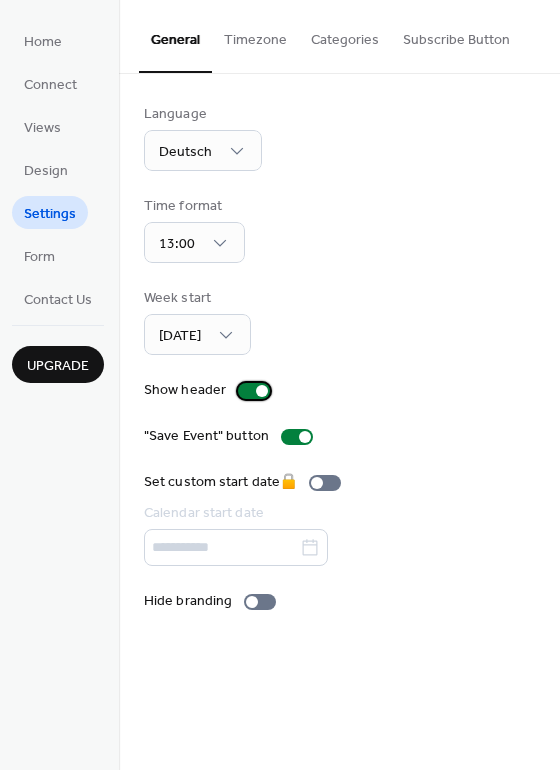 click at bounding box center (262, 391) 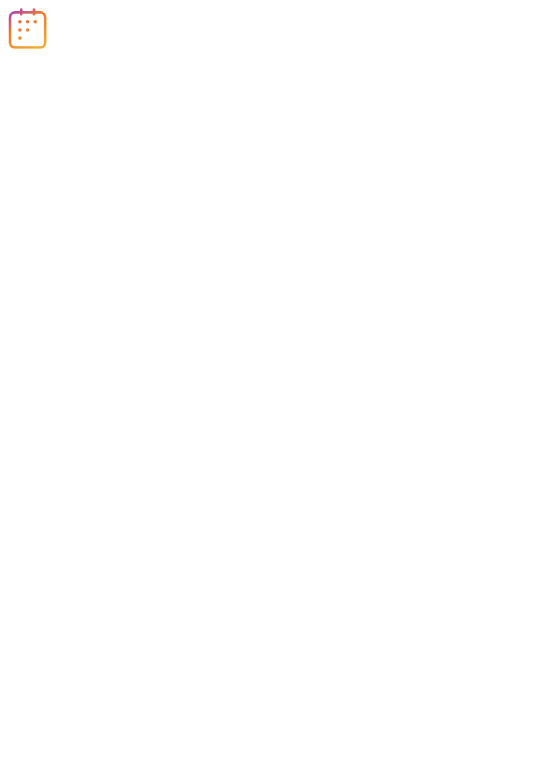scroll, scrollTop: 0, scrollLeft: 0, axis: both 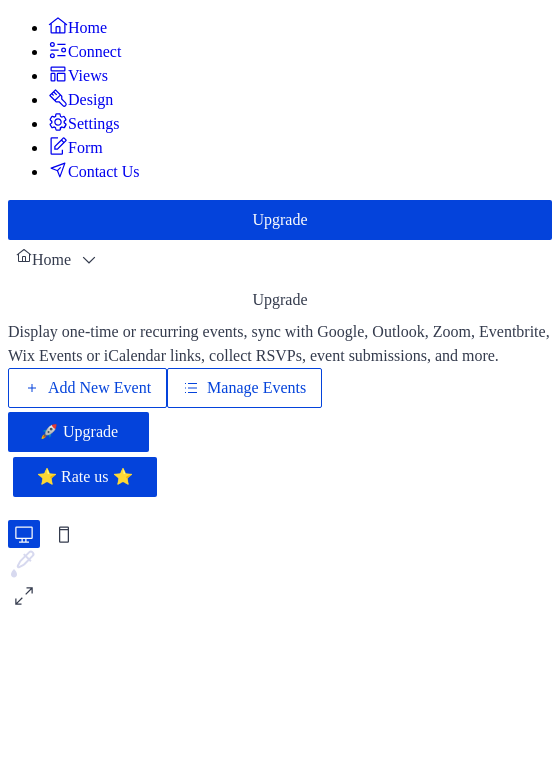 click on "Design" at bounding box center [90, 100] 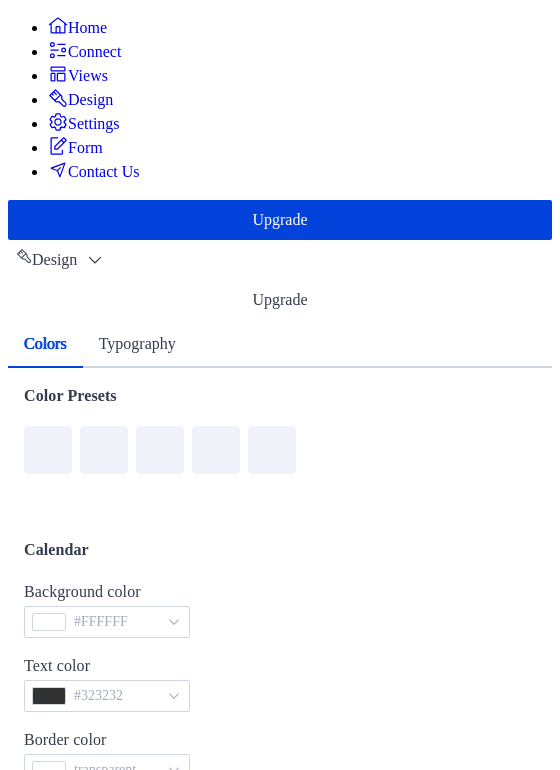 click on "Typography" at bounding box center [137, 344] 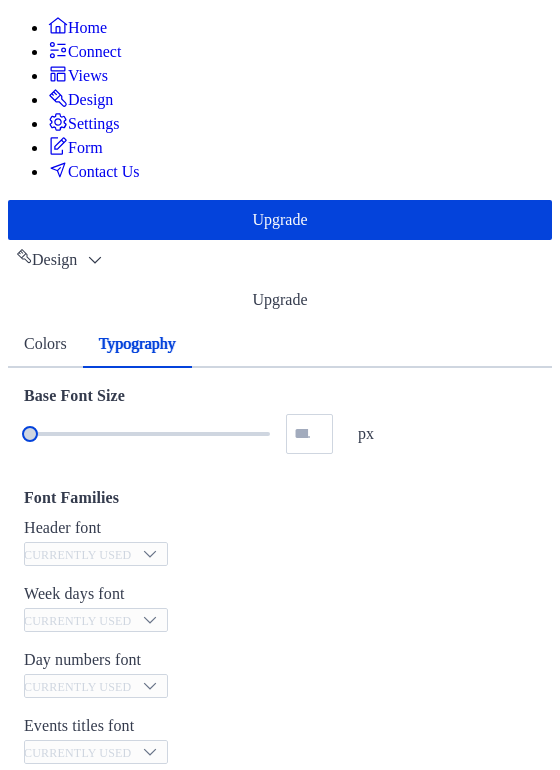 scroll, scrollTop: 139, scrollLeft: 0, axis: vertical 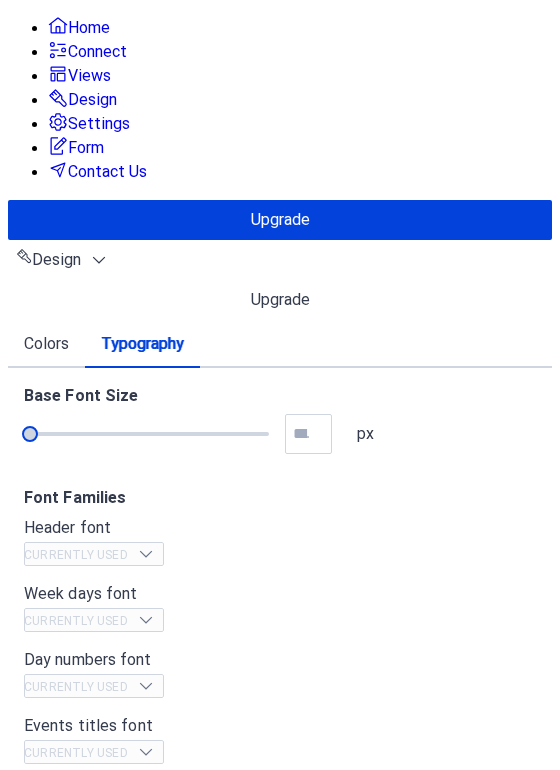 click on "Colors" at bounding box center (46, 344) 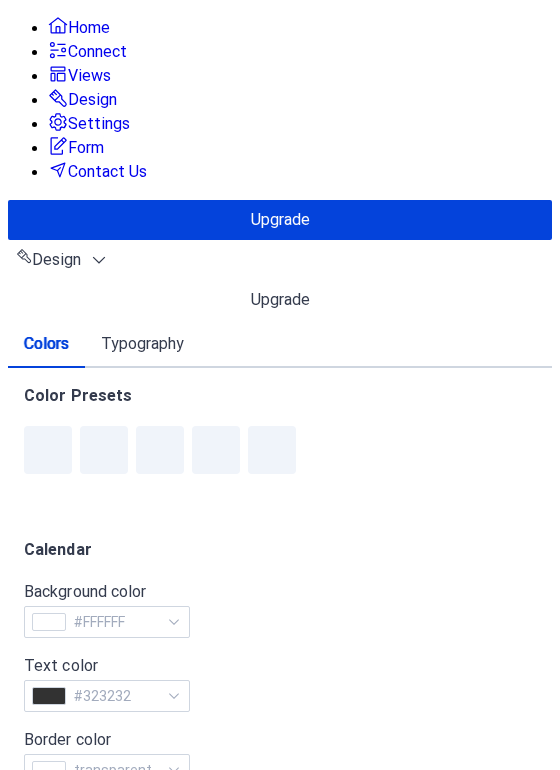 click on "Settings" at bounding box center (99, 124) 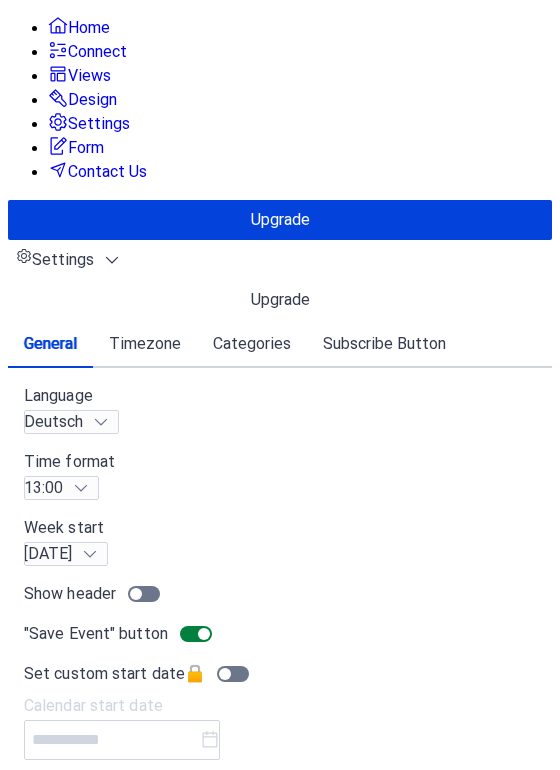 click on "Timezone" at bounding box center [145, 344] 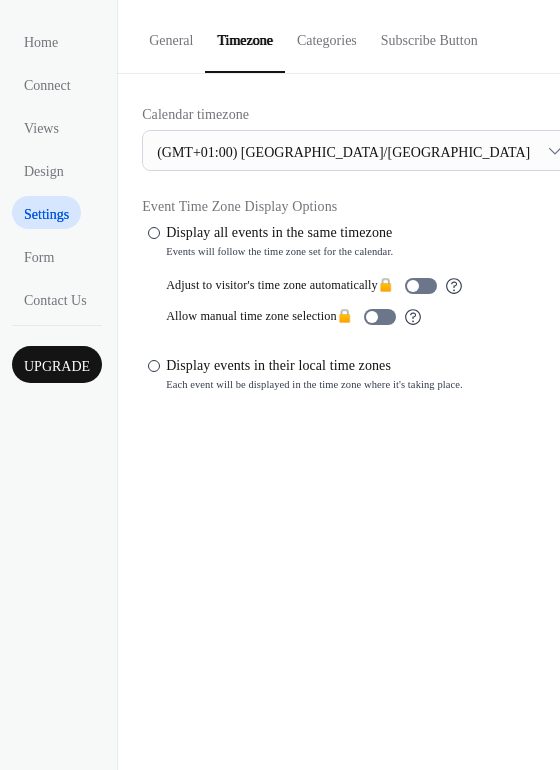 click on "Categories" at bounding box center [327, 35] 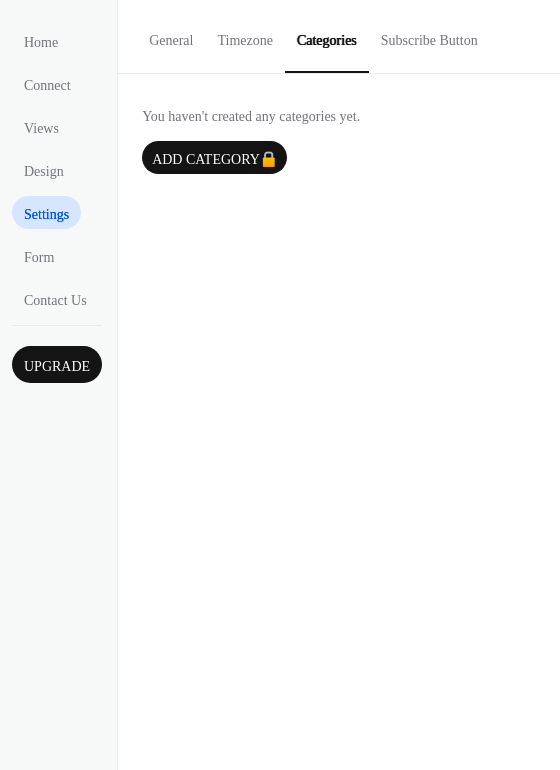 click on "Subscribe Button" at bounding box center [429, 35] 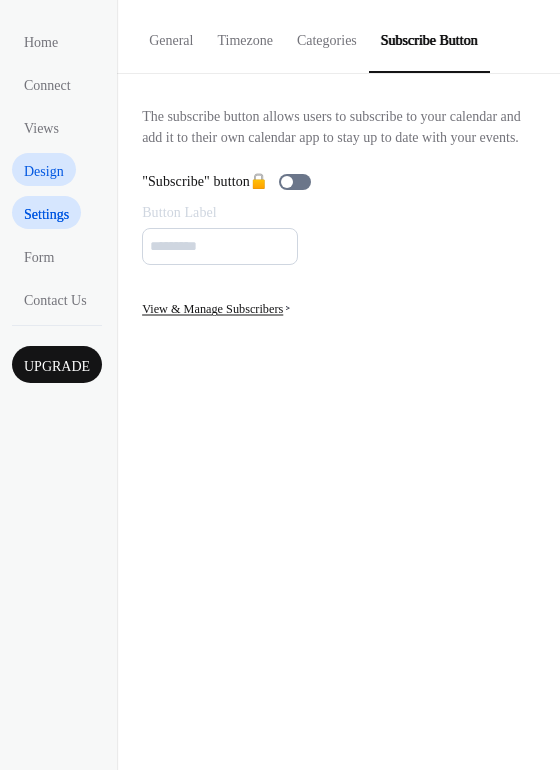 click on "Design" at bounding box center [44, 171] 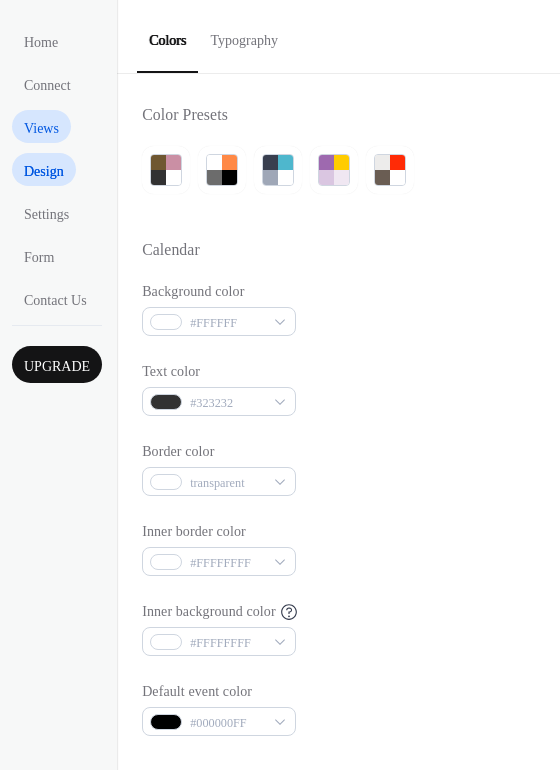 click on "Views" at bounding box center (41, 128) 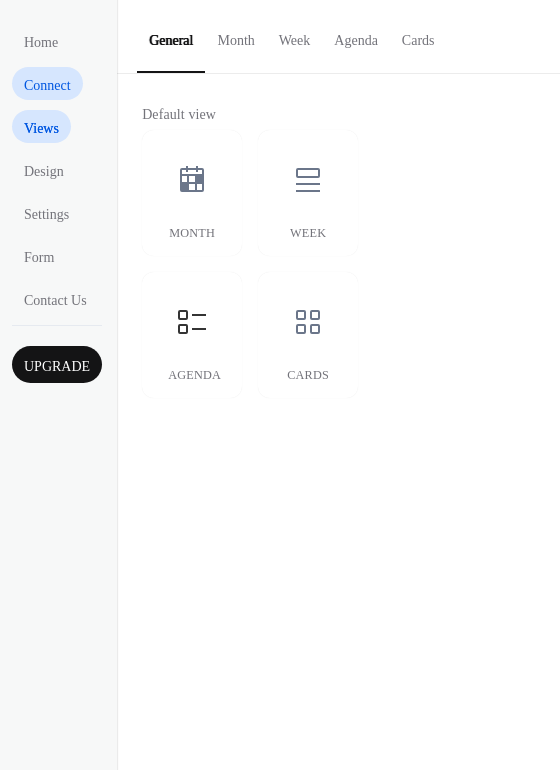 click on "Connect" at bounding box center (47, 85) 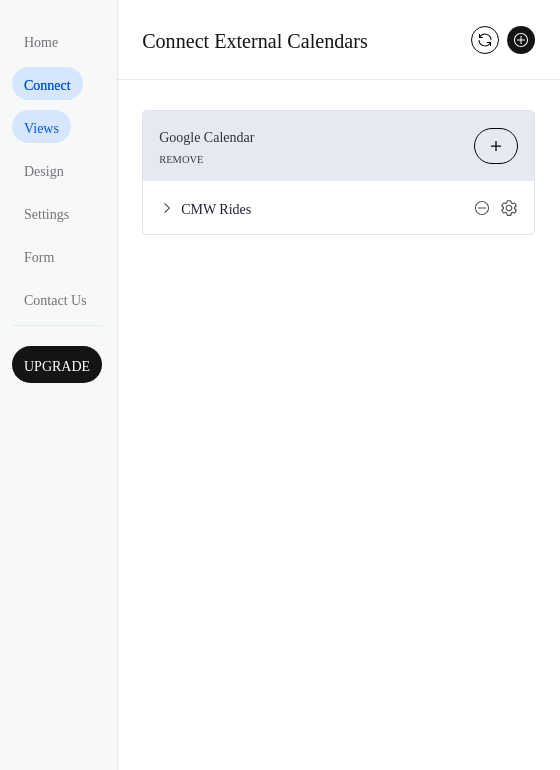click on "Views" at bounding box center [41, 128] 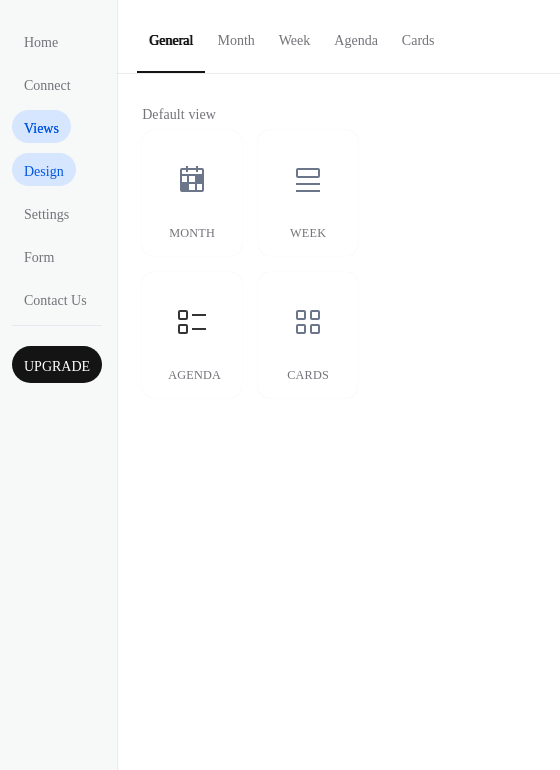click on "Design" at bounding box center [44, 171] 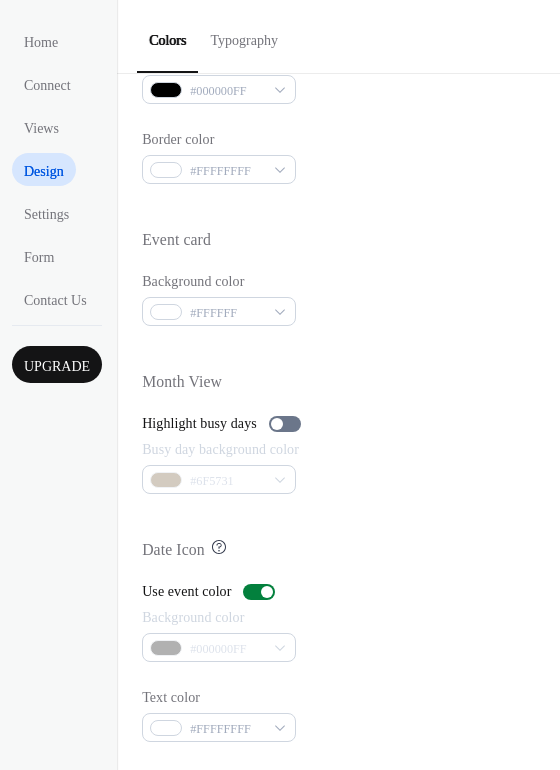 scroll, scrollTop: 856, scrollLeft: 0, axis: vertical 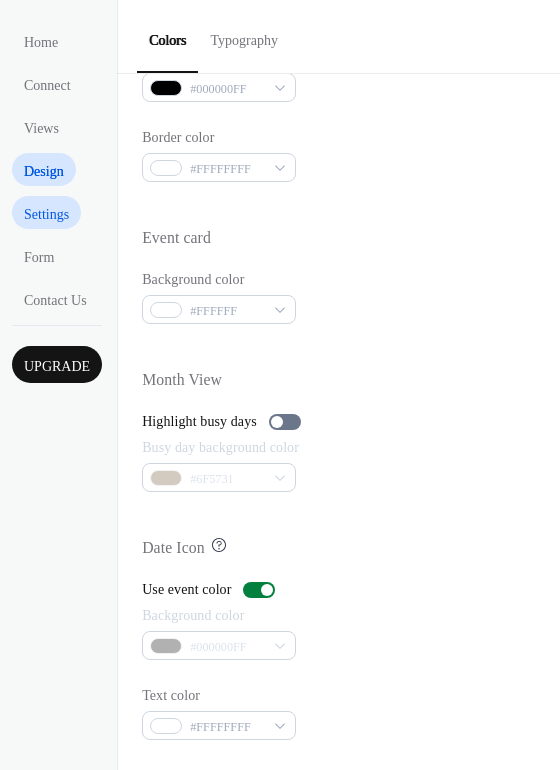 click on "Settings" at bounding box center [46, 214] 